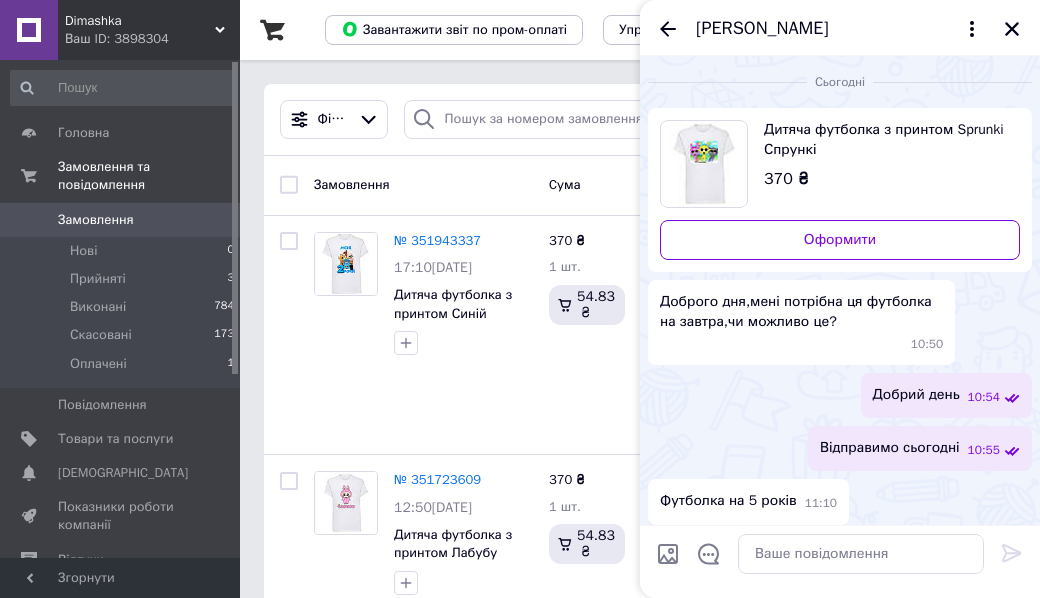 scroll, scrollTop: 0, scrollLeft: 0, axis: both 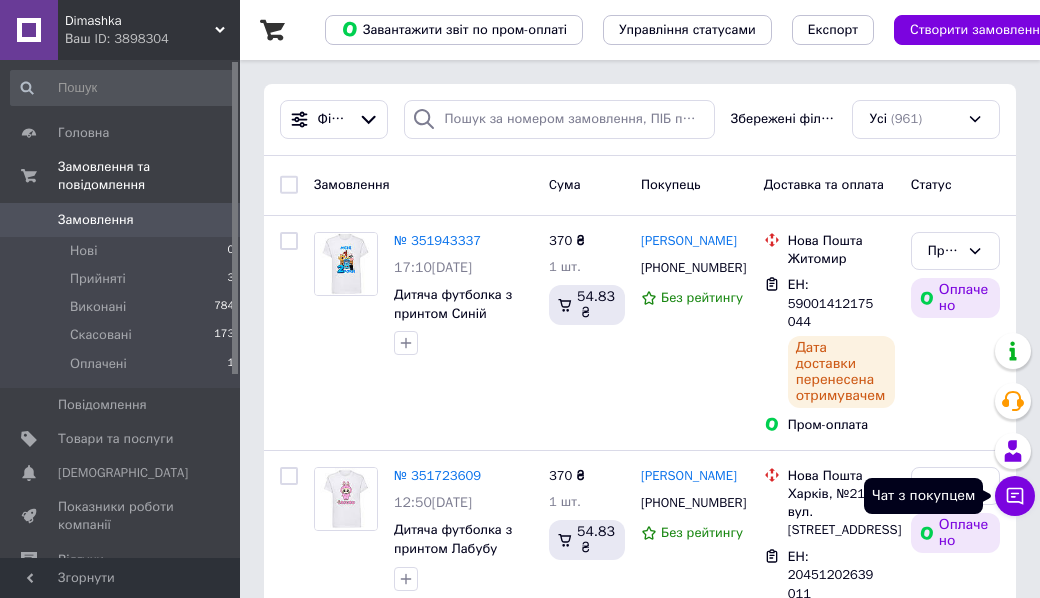 click 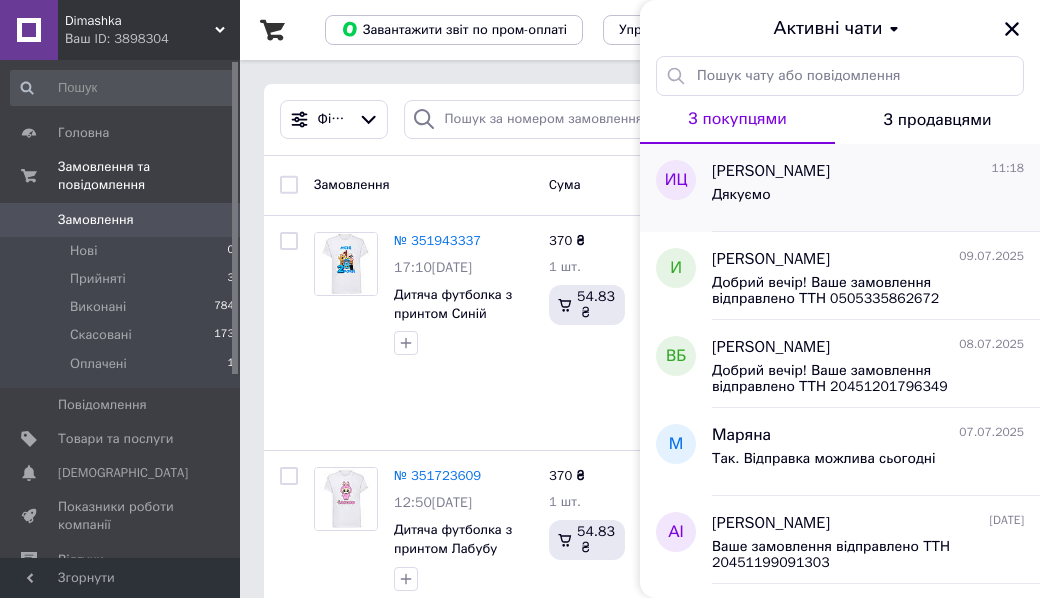 click on "Дякуємо" at bounding box center [868, 199] 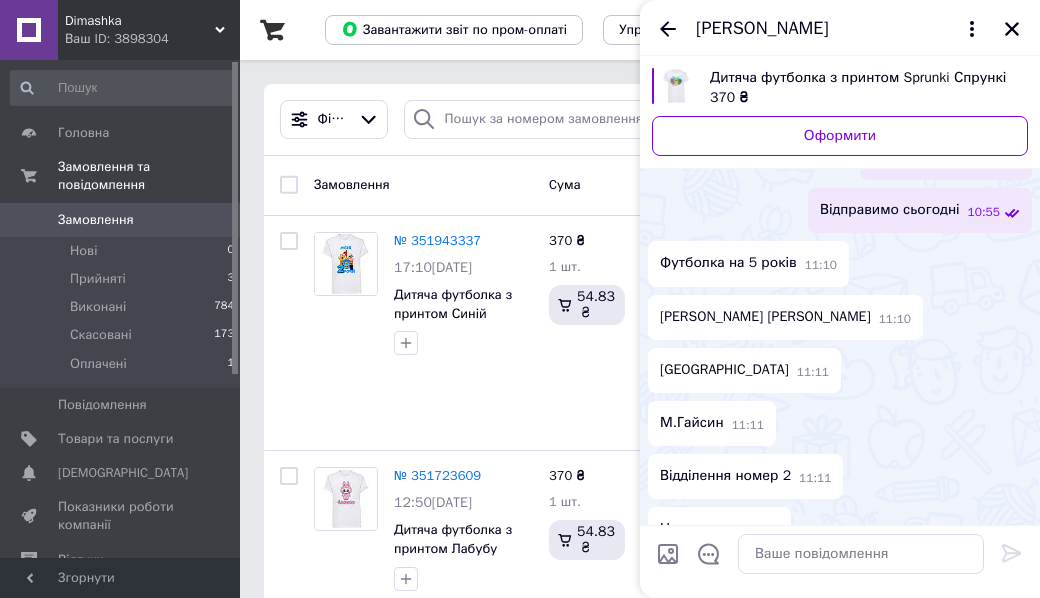 scroll, scrollTop: 0, scrollLeft: 0, axis: both 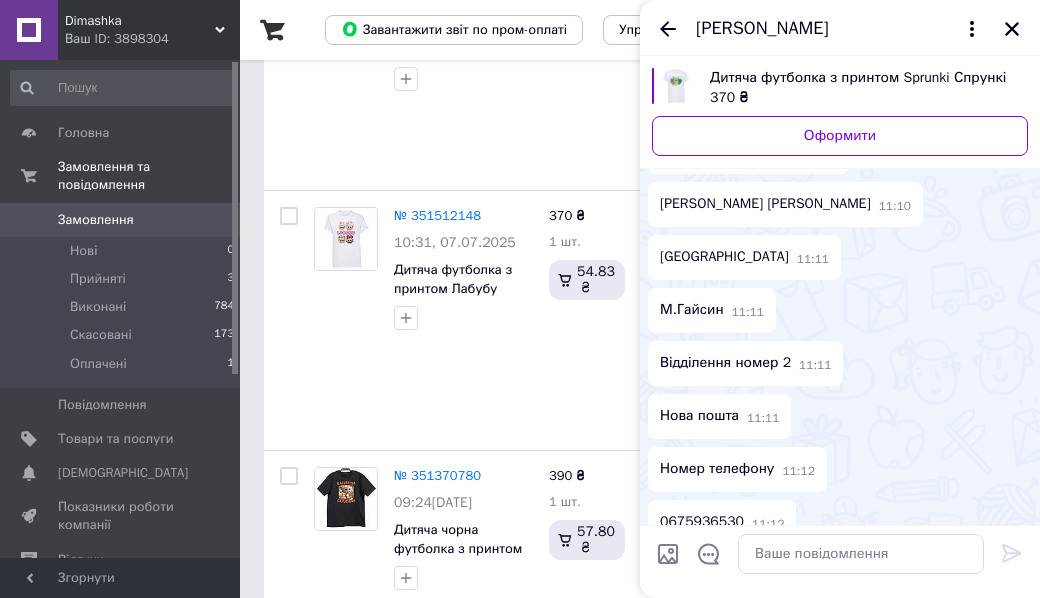 click on "Дитяча футболка з принтом Sprunki Спрункі" at bounding box center [861, 78] 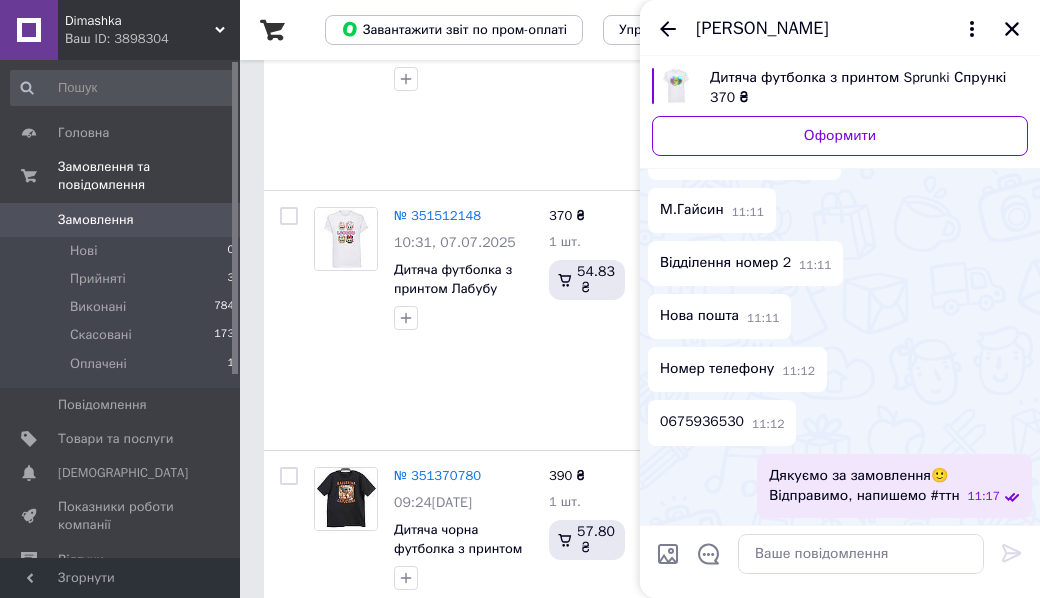scroll, scrollTop: 454, scrollLeft: 0, axis: vertical 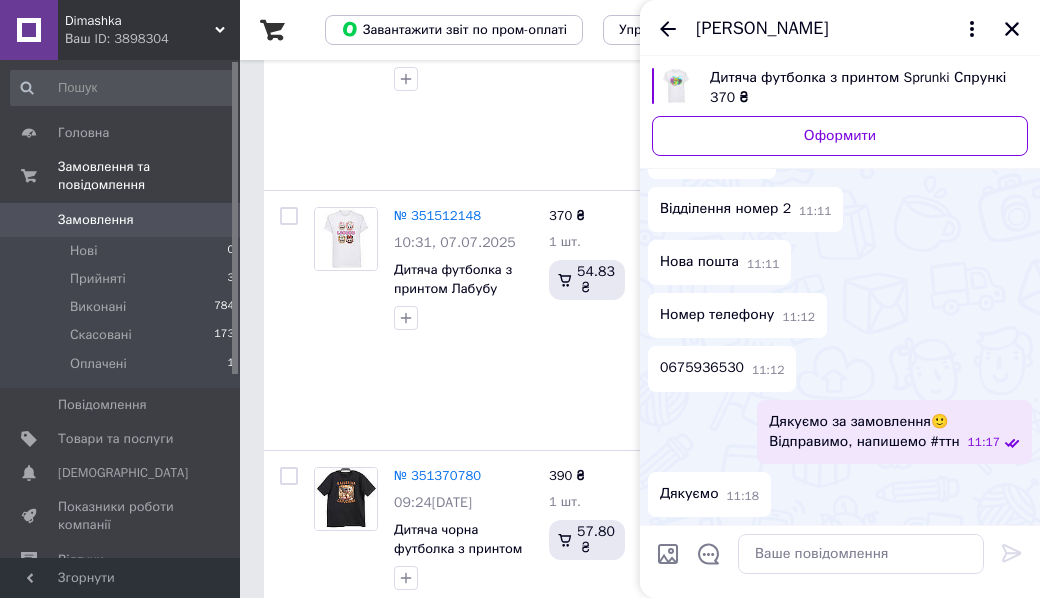 click on "0675936530" at bounding box center [702, 368] 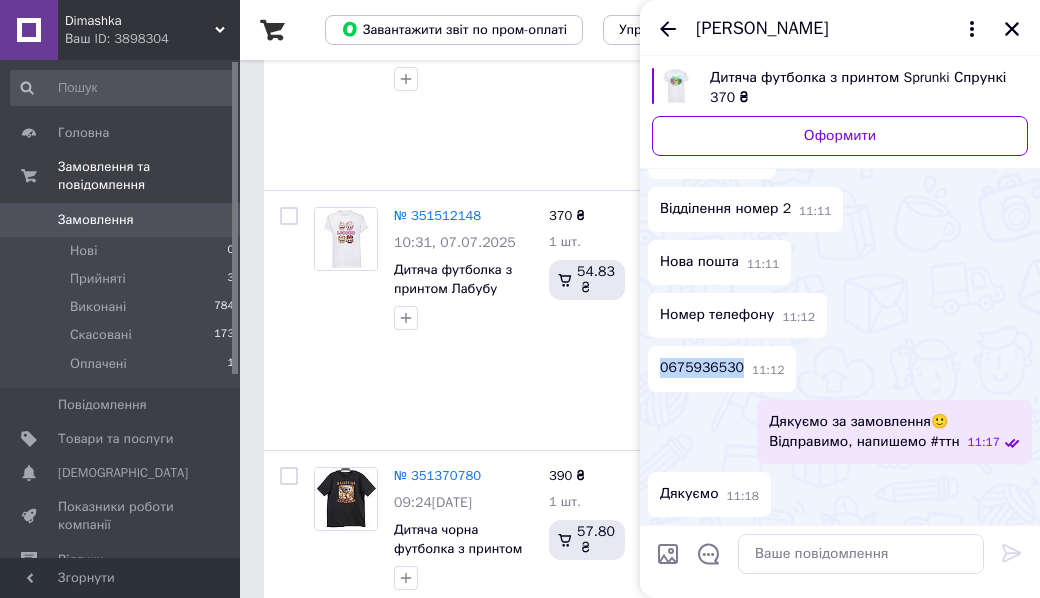 click on "0675936530" at bounding box center (702, 368) 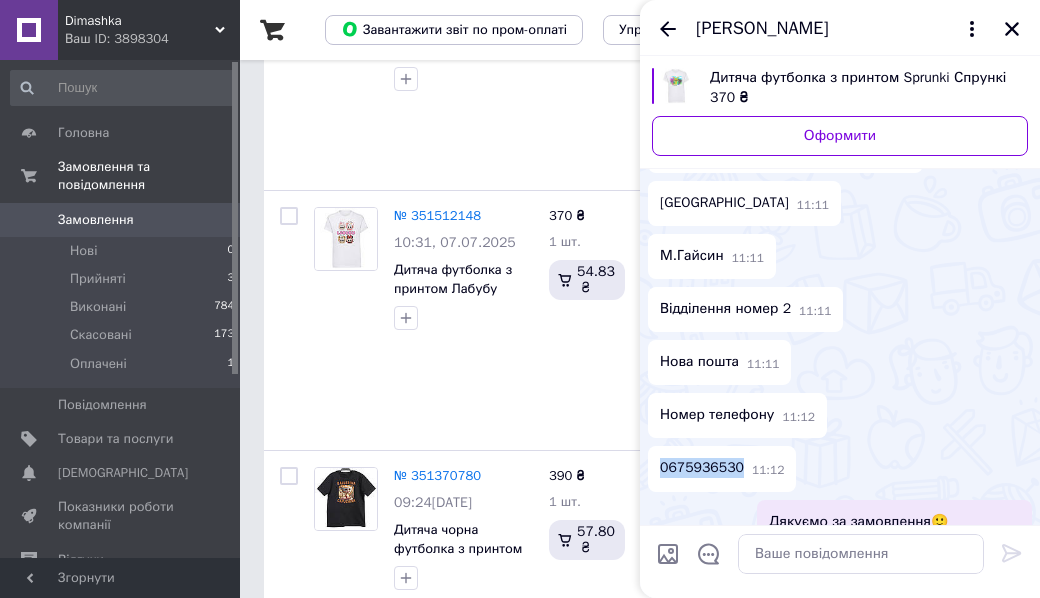 scroll, scrollTop: 254, scrollLeft: 0, axis: vertical 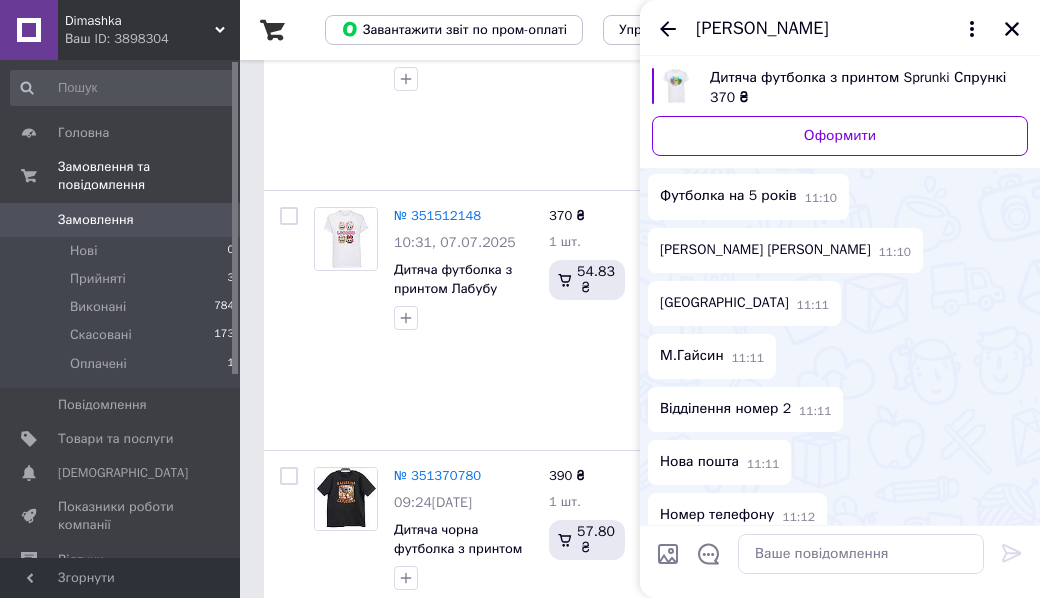 click on "[PERSON_NAME] [PERSON_NAME]" at bounding box center (765, 250) 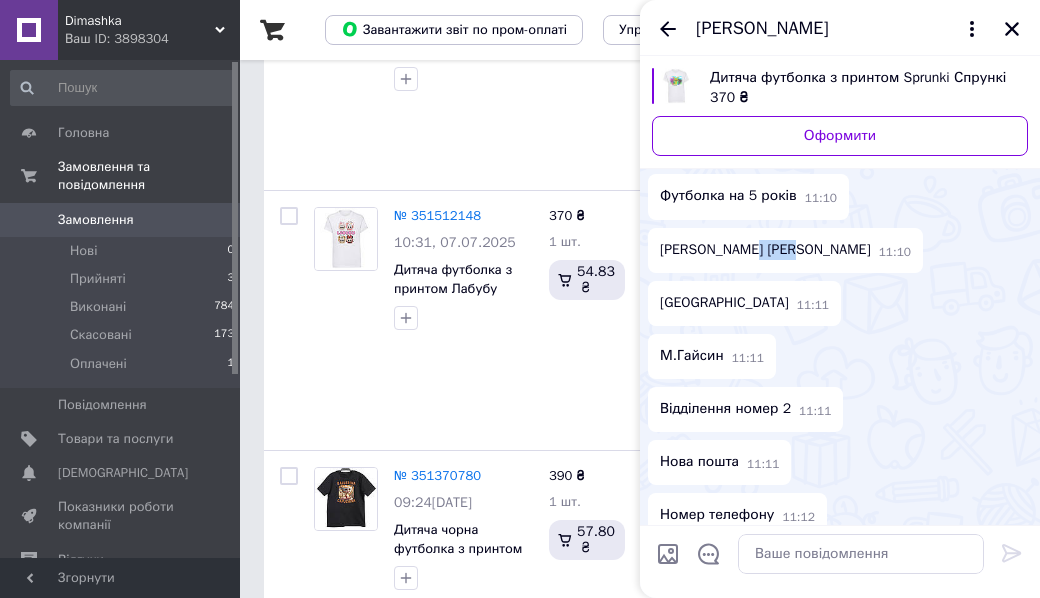 click on "[PERSON_NAME] [PERSON_NAME]" at bounding box center [765, 250] 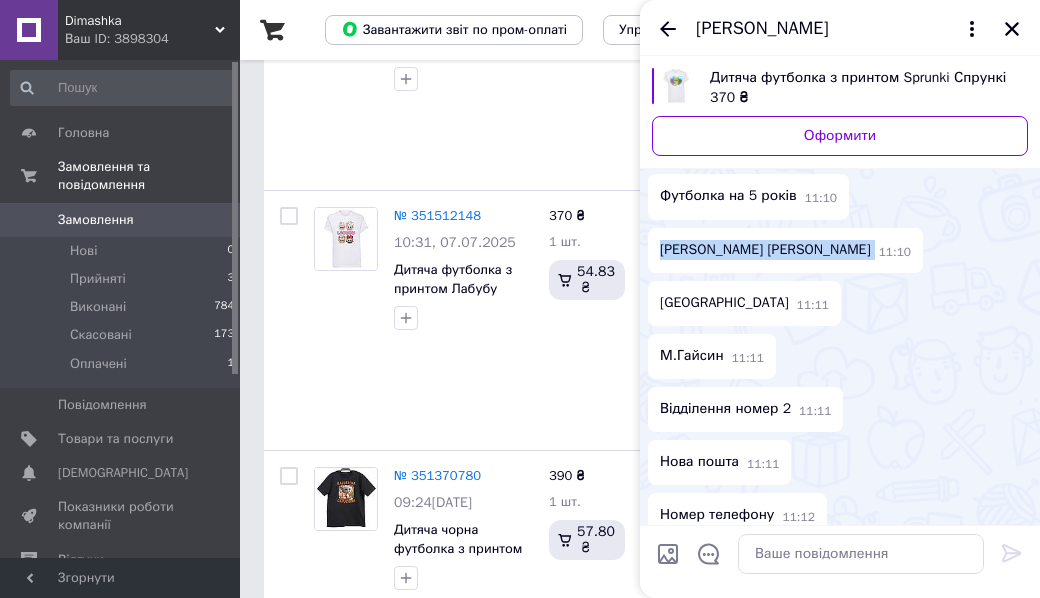 click on "[PERSON_NAME] [PERSON_NAME]" at bounding box center [765, 250] 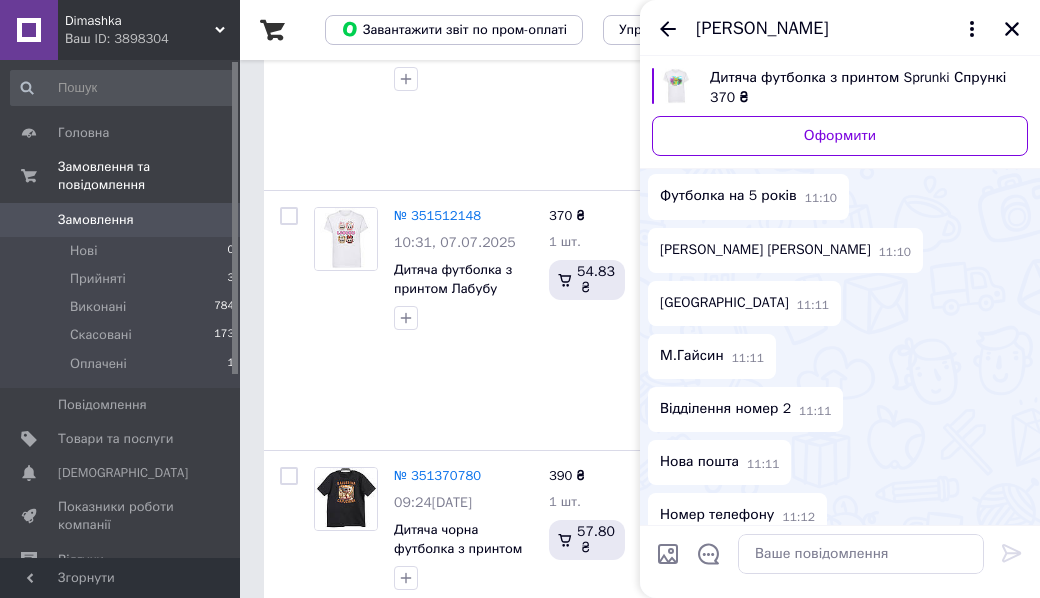 click on "М.Гайсин" at bounding box center [692, 356] 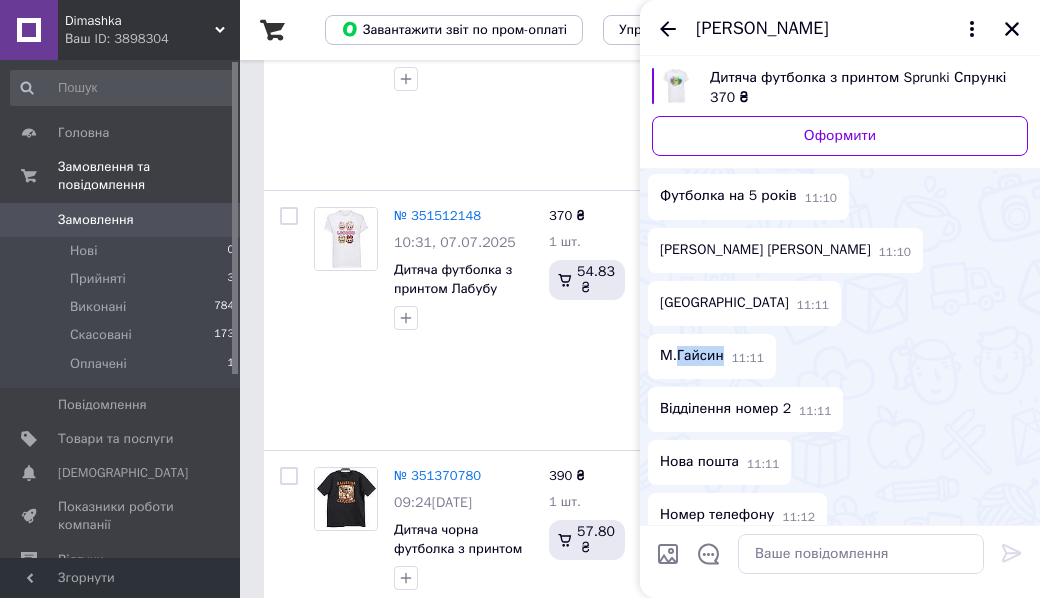 click on "М.Гайсин" at bounding box center (692, 356) 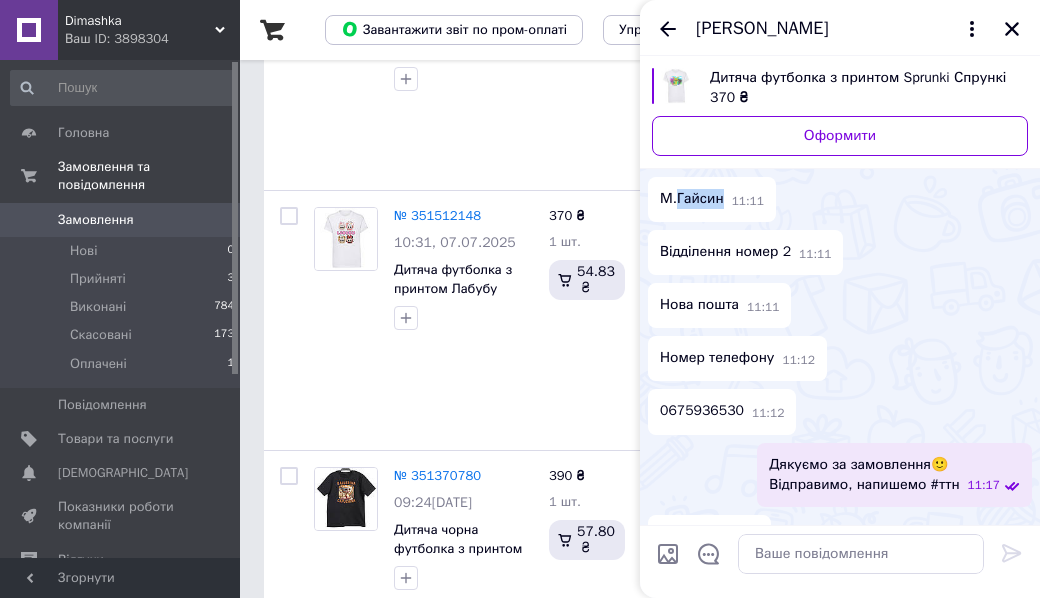 scroll, scrollTop: 454, scrollLeft: 0, axis: vertical 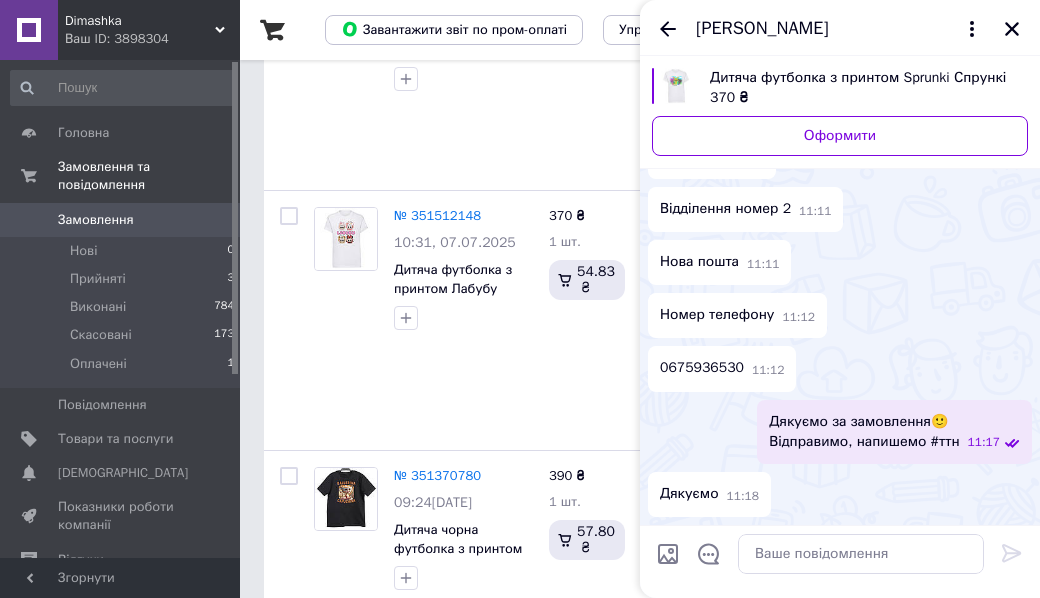 click on "0675936530" at bounding box center [702, 368] 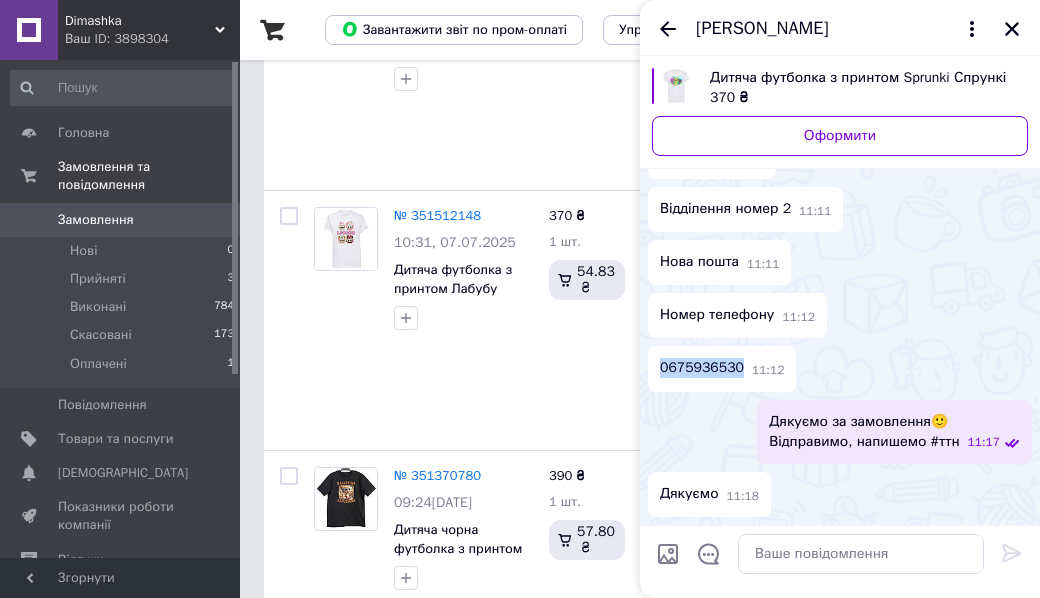 click on "0675936530" at bounding box center (702, 368) 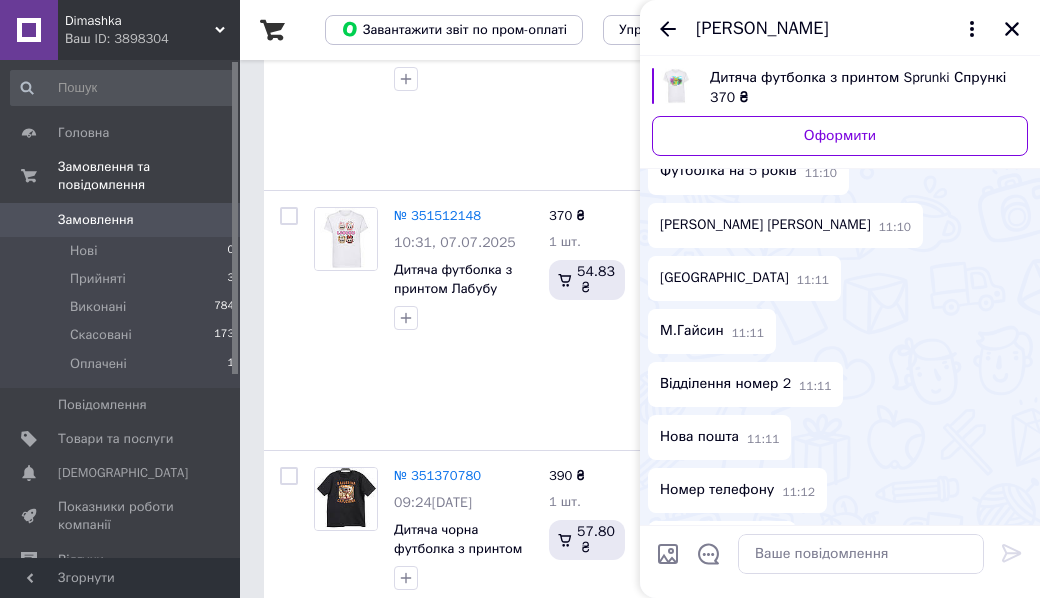 scroll, scrollTop: 254, scrollLeft: 0, axis: vertical 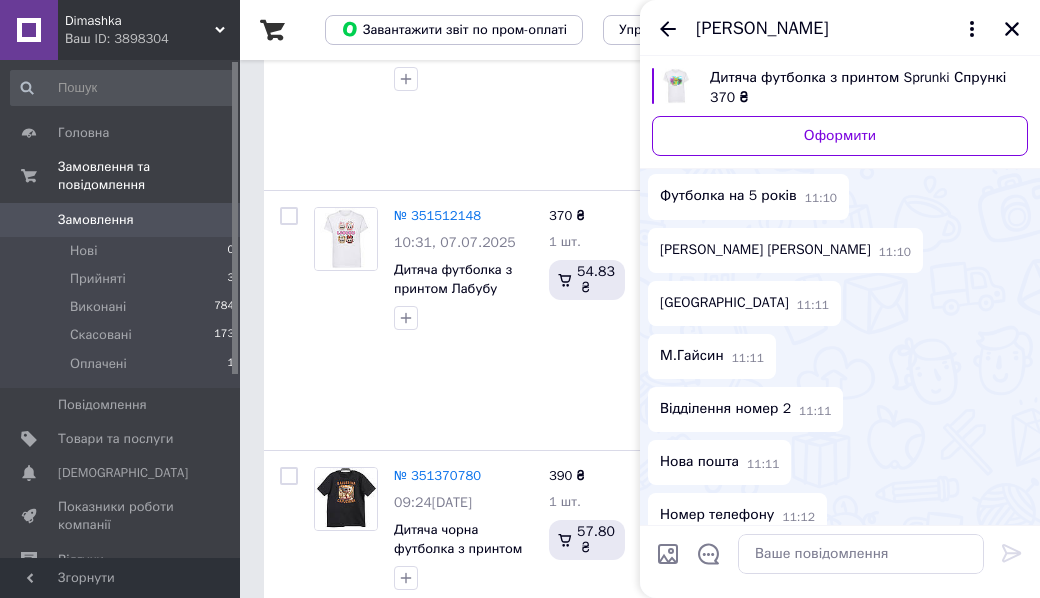click on "[PERSON_NAME] [PERSON_NAME]" at bounding box center [765, 250] 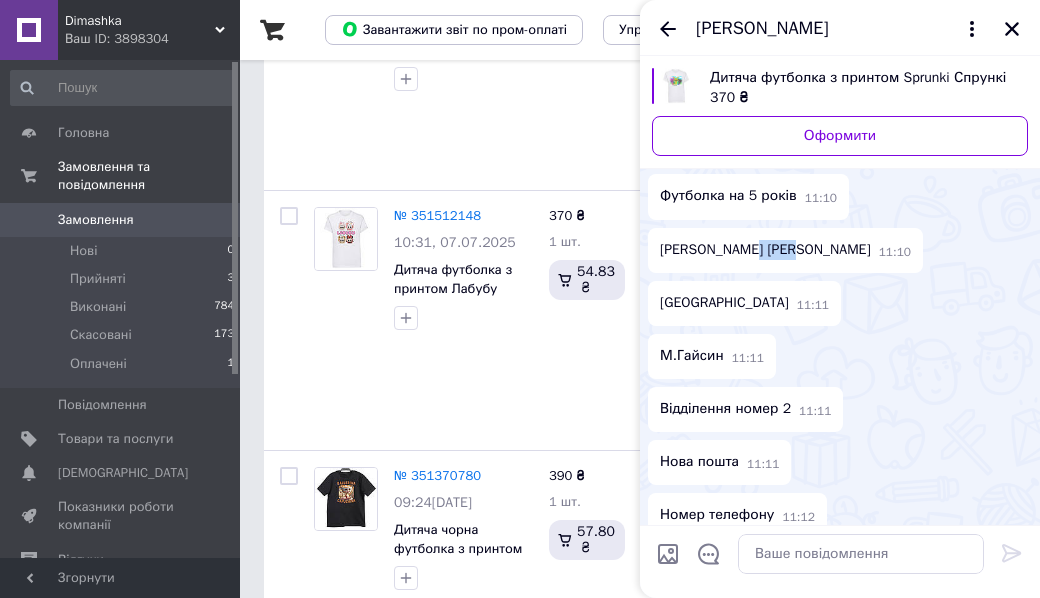 click on "[PERSON_NAME] [PERSON_NAME]" at bounding box center (765, 250) 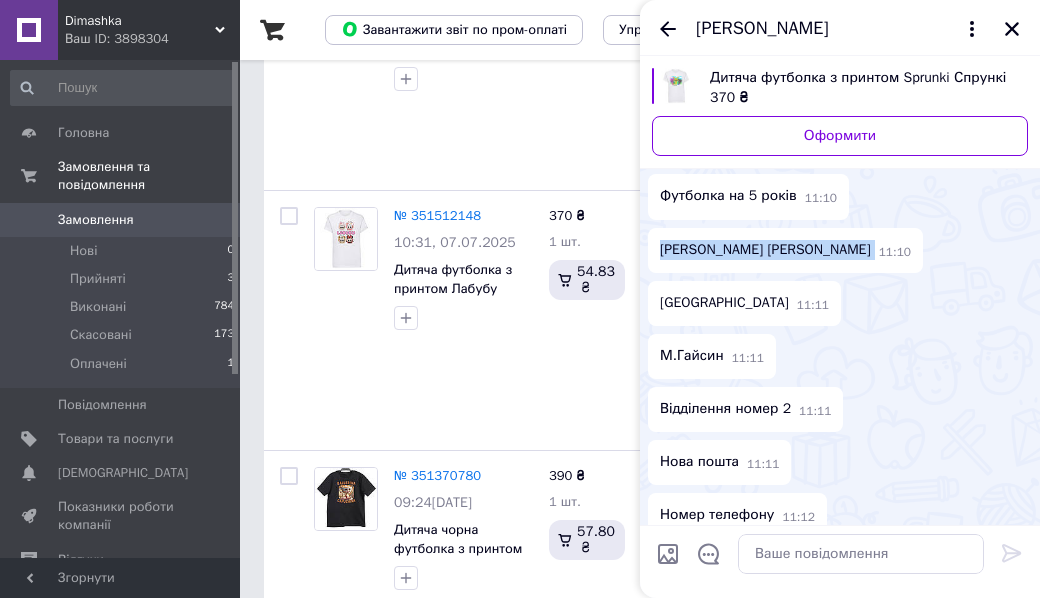 click on "[PERSON_NAME] [PERSON_NAME]" at bounding box center (765, 250) 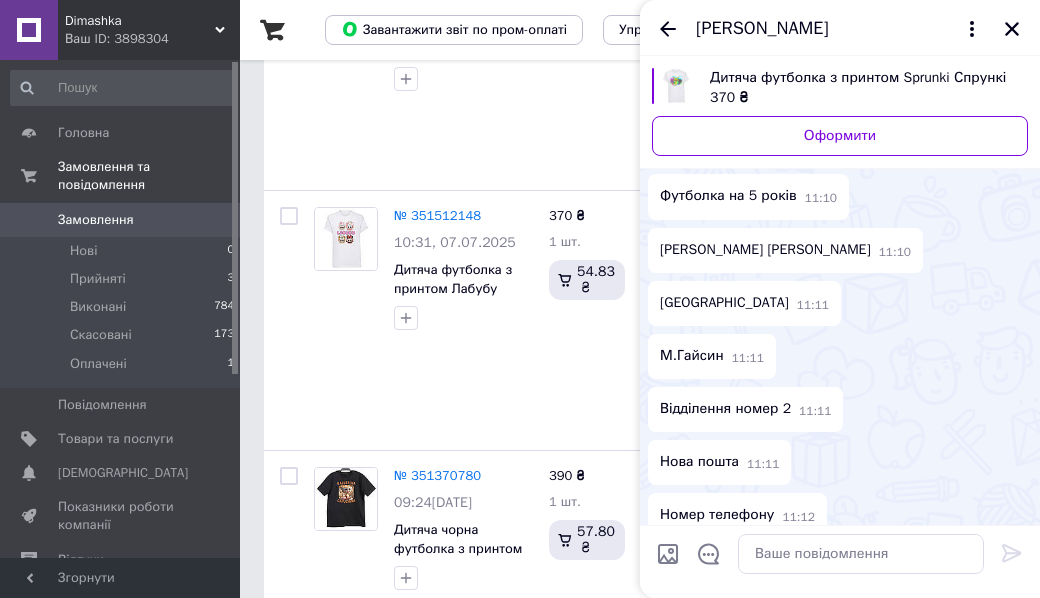 click on "М.Гайсин" at bounding box center (692, 356) 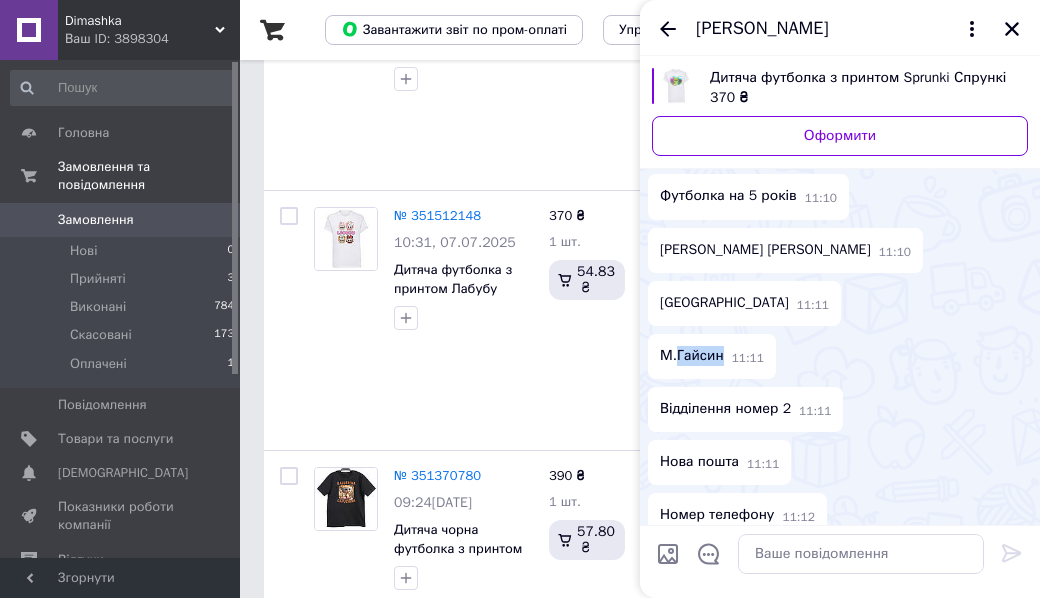 click on "М.Гайсин" at bounding box center [692, 356] 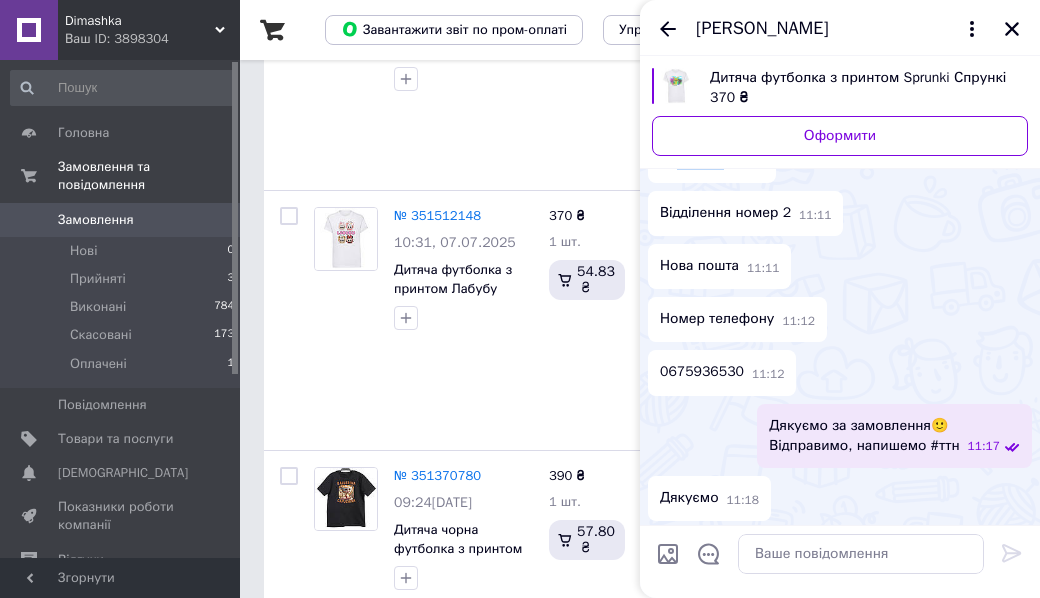 scroll, scrollTop: 454, scrollLeft: 0, axis: vertical 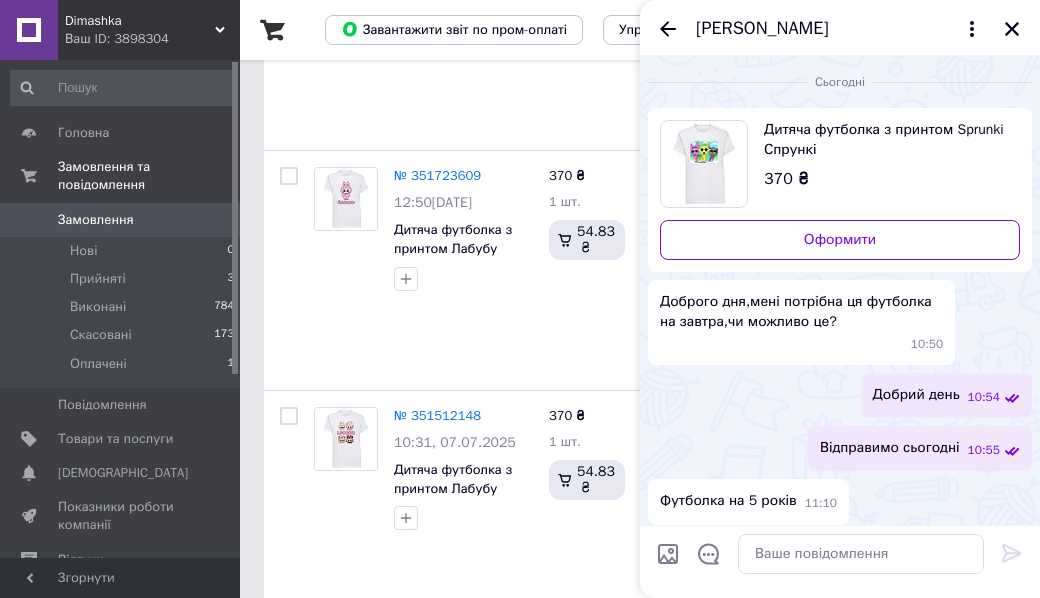 click on "Дитяча футболка з принтом Sprunki Спрункі" at bounding box center [884, 140] 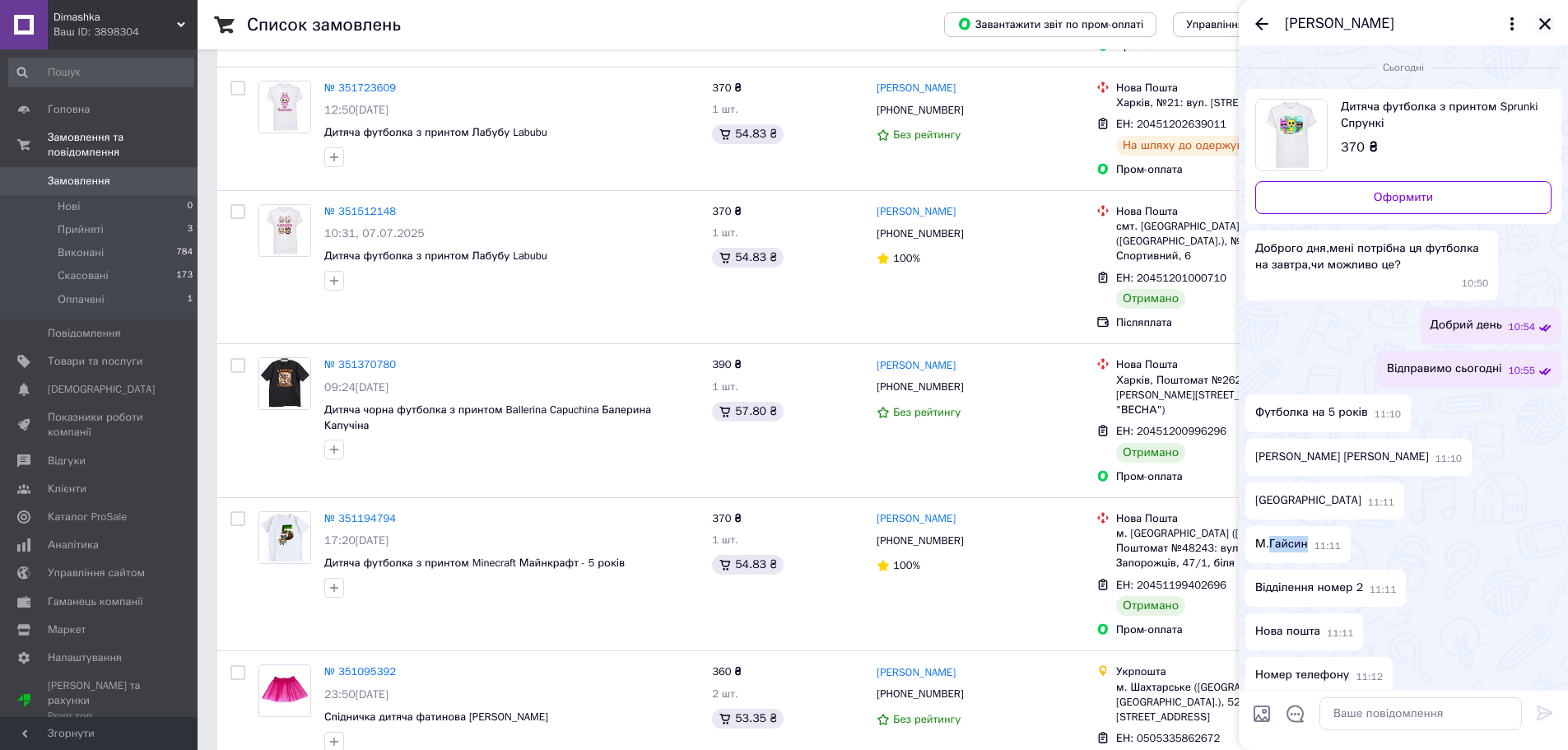 click at bounding box center [1545, 24] 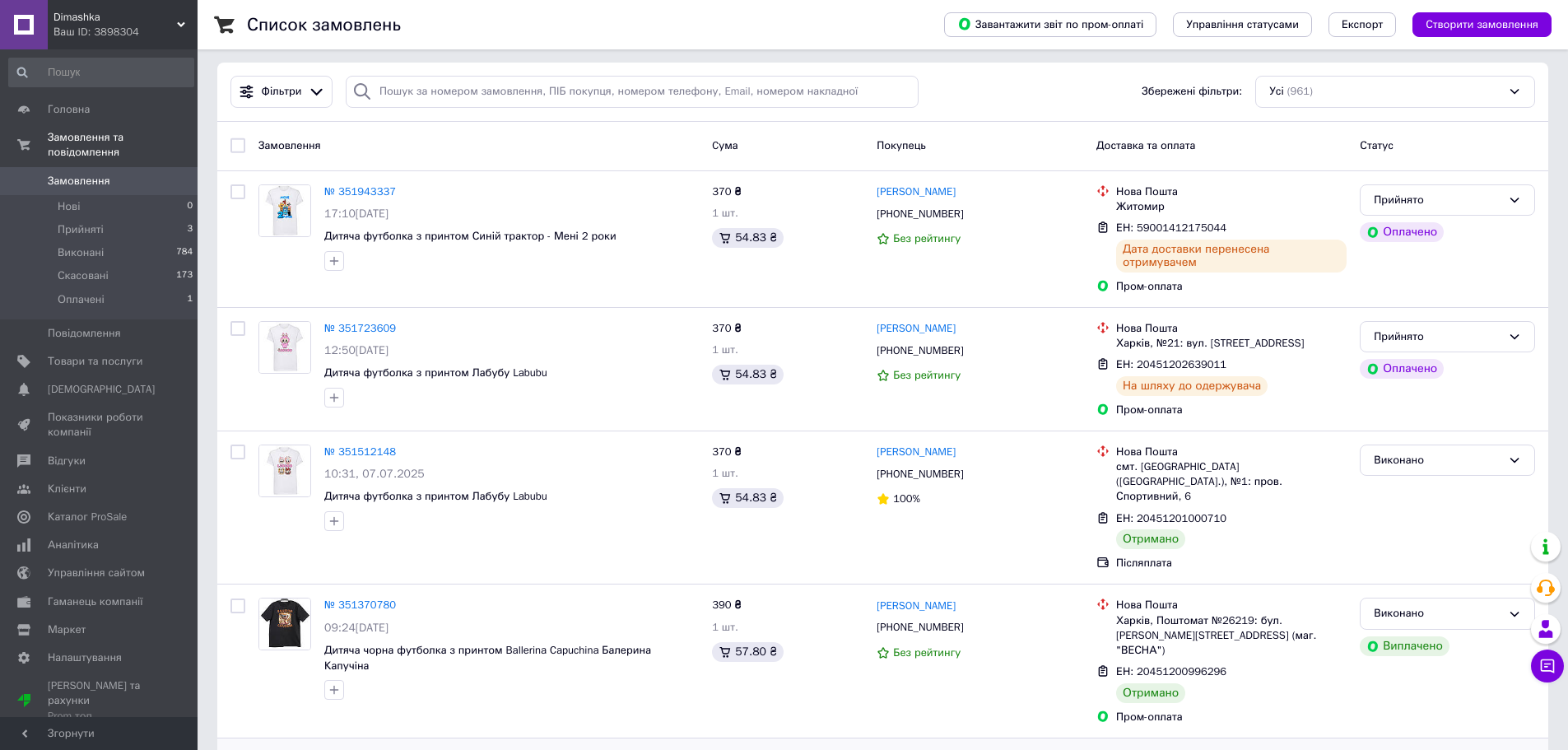 scroll, scrollTop: 0, scrollLeft: 0, axis: both 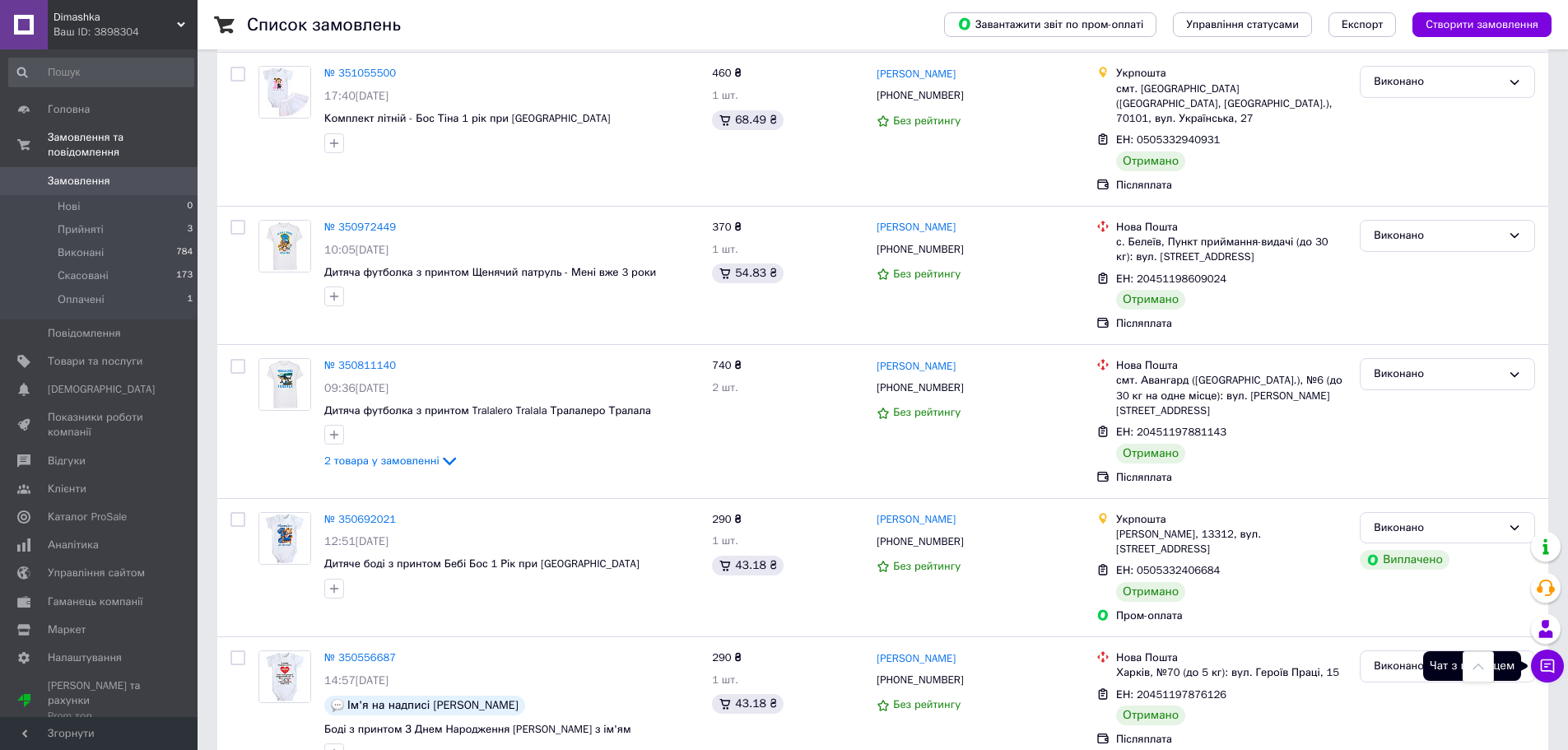 click 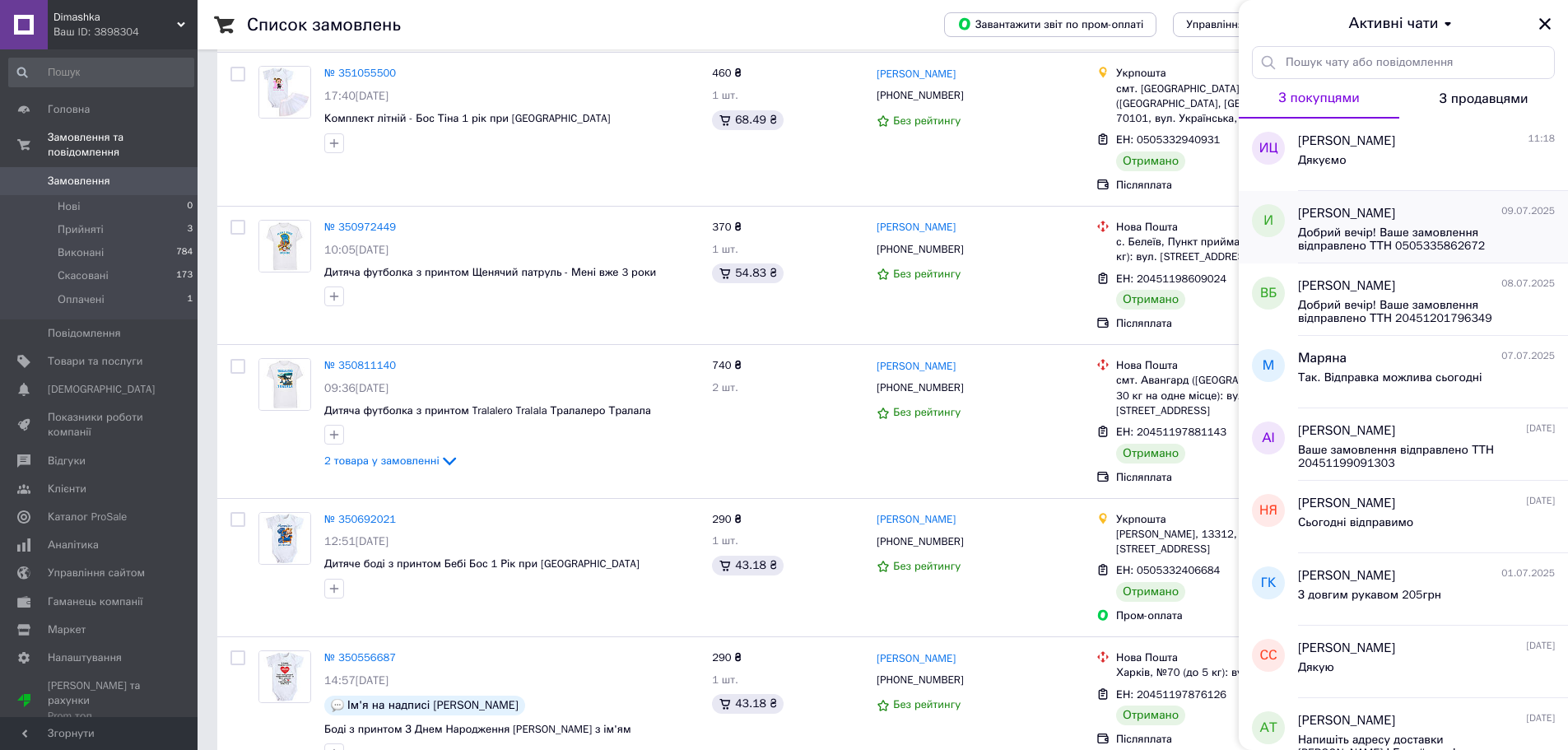 click on "Добрий вечір! Ваше замовлення відправлено ТТН 0505335862672" at bounding box center [1415, 240] 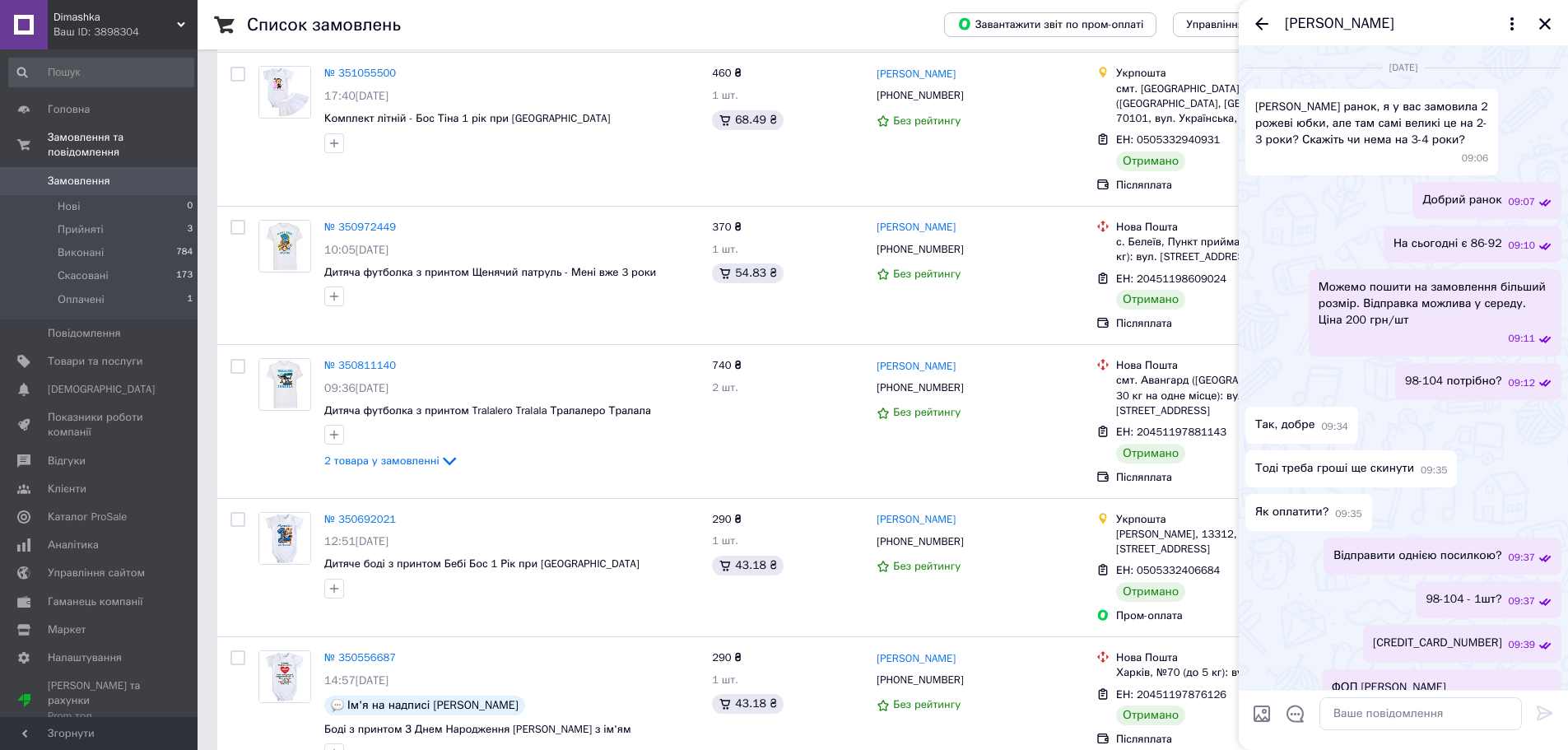scroll, scrollTop: 650, scrollLeft: 0, axis: vertical 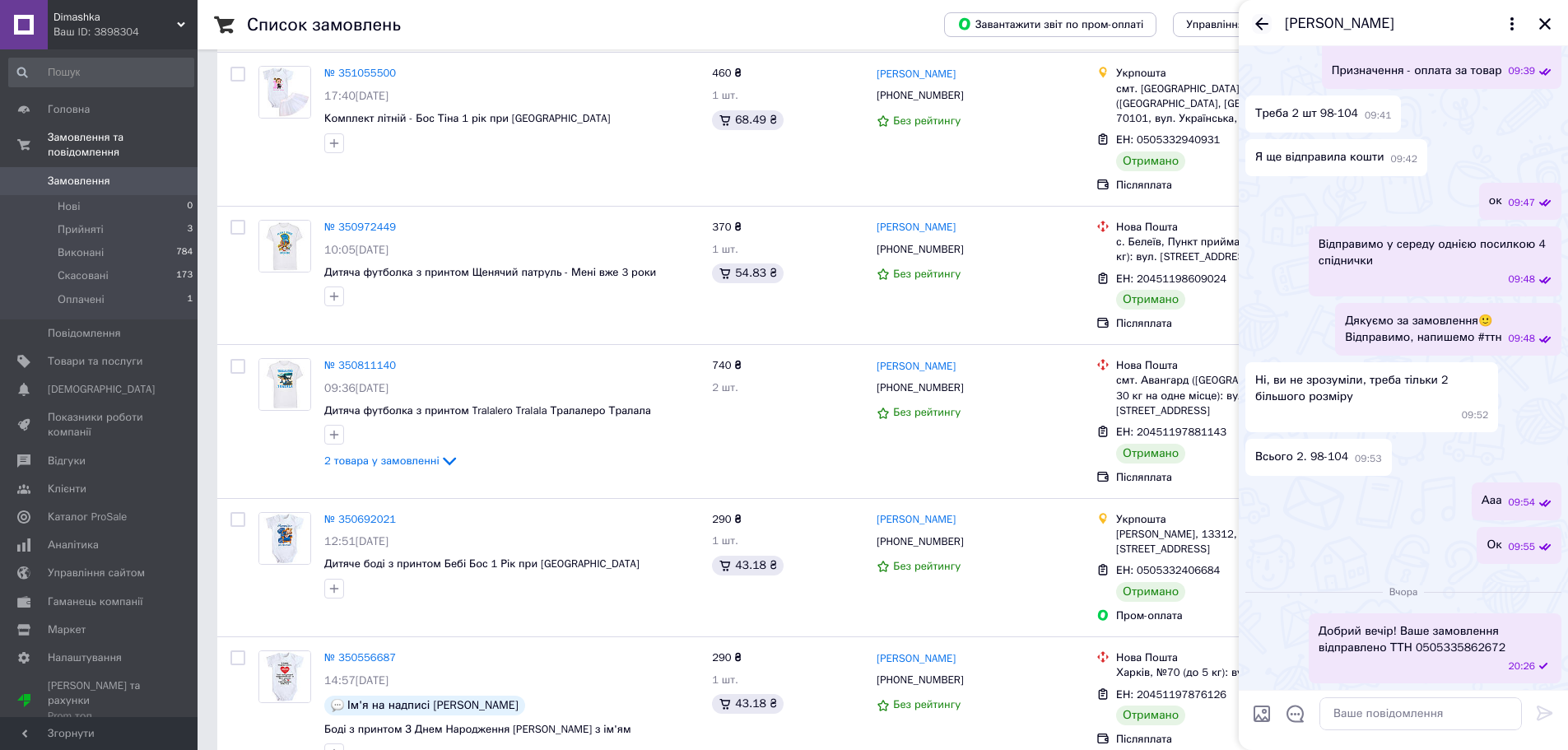 click 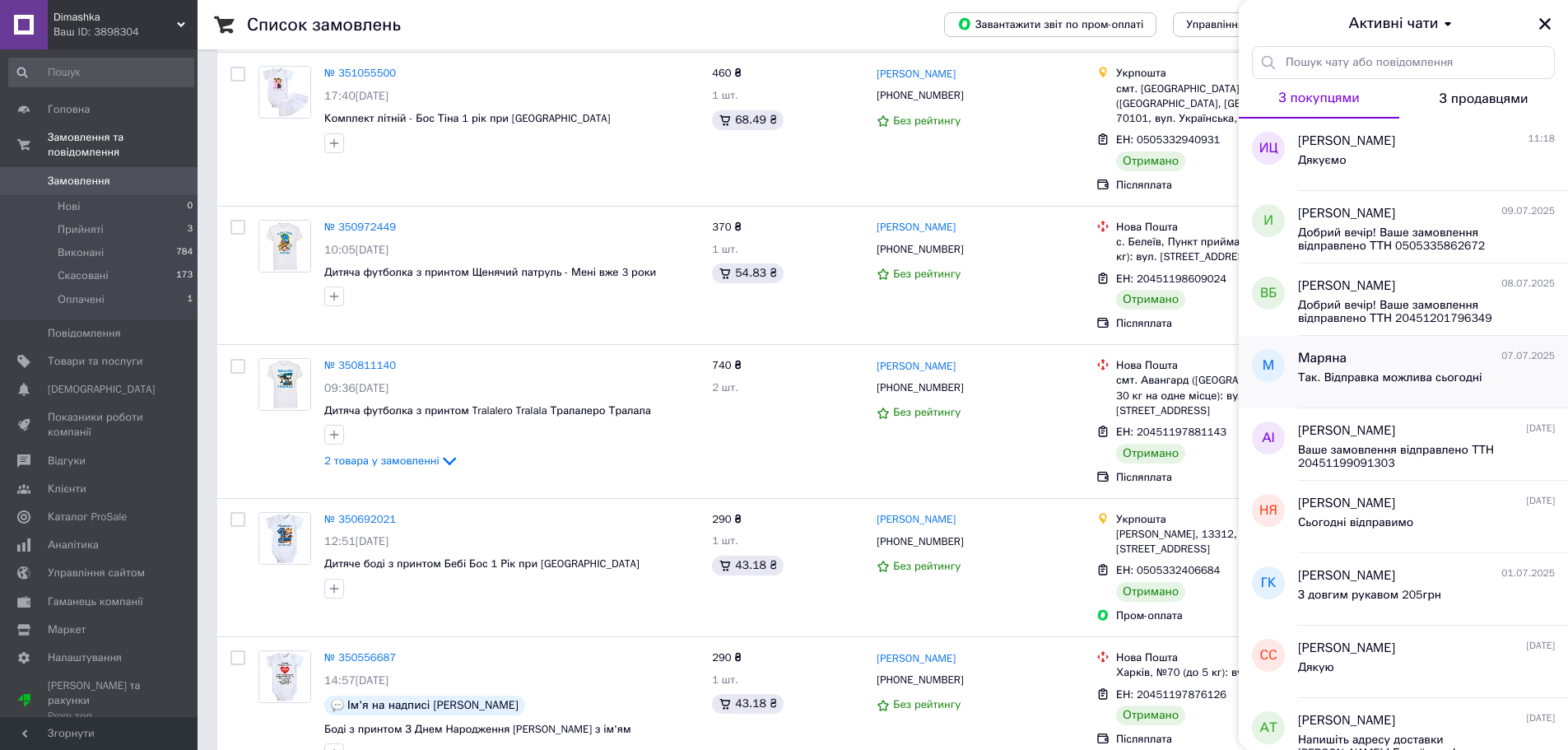 click on "Так. Відправка можлива сьогодні" at bounding box center (1390, 378) 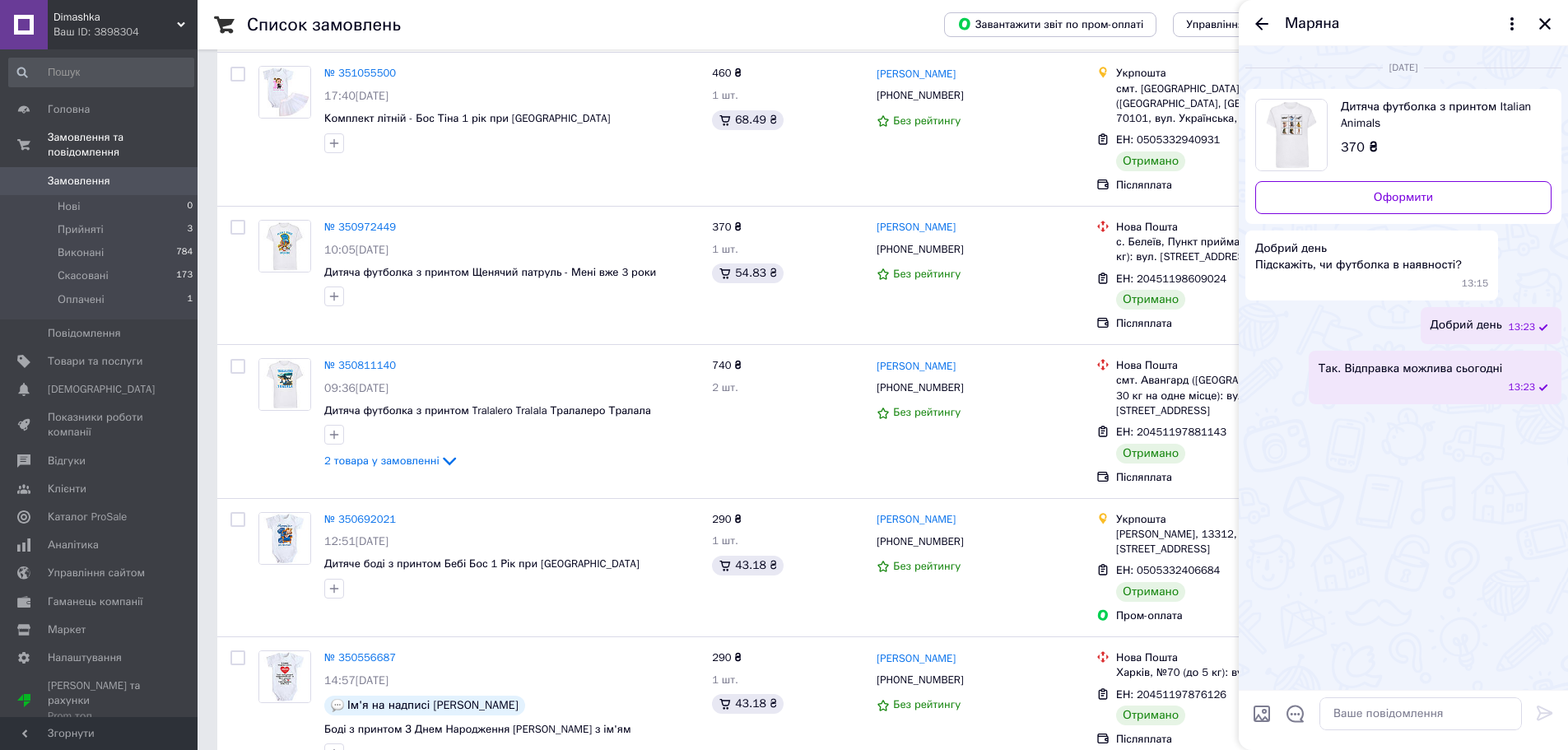 click on "Маряна" at bounding box center (1403, 23) 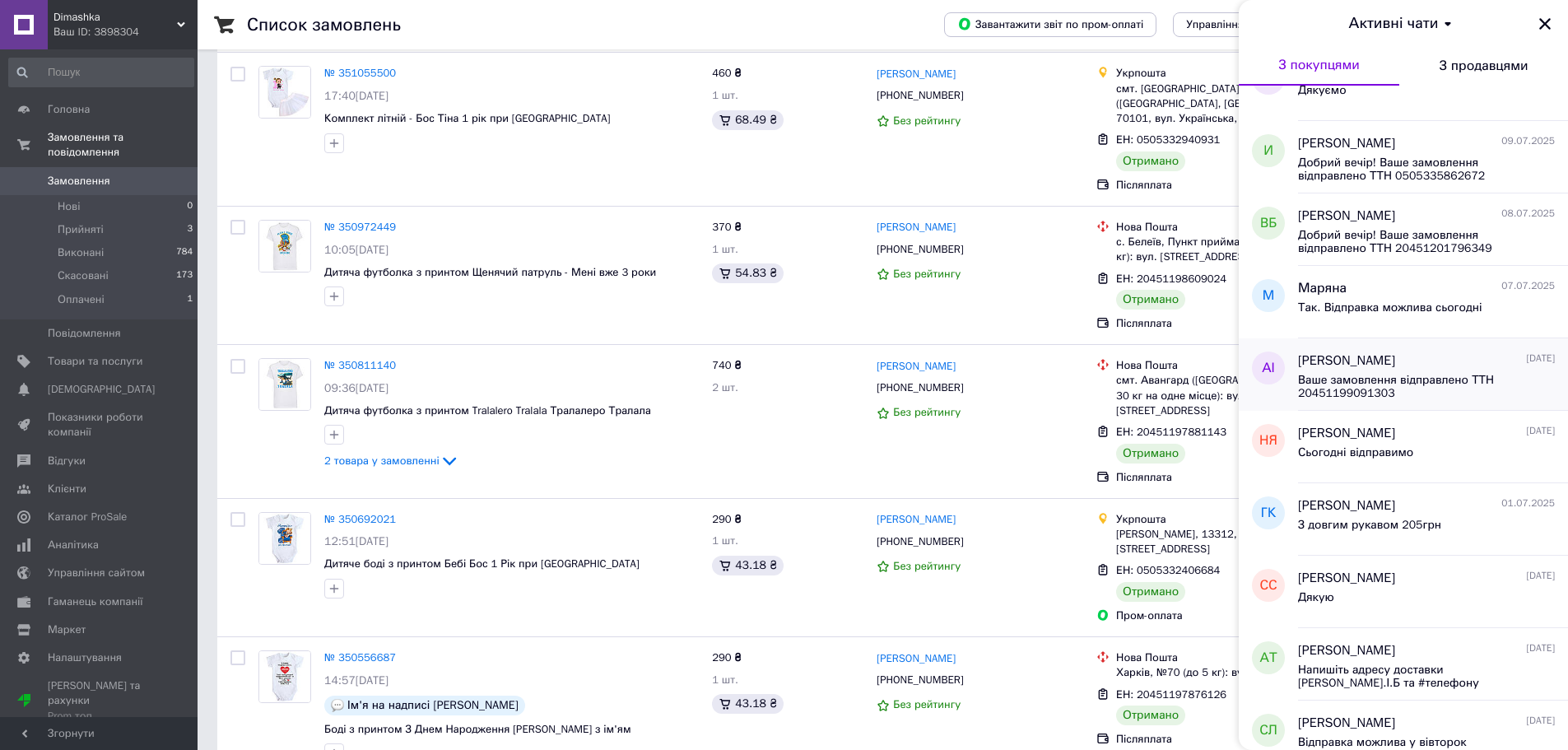 scroll, scrollTop: 82, scrollLeft: 0, axis: vertical 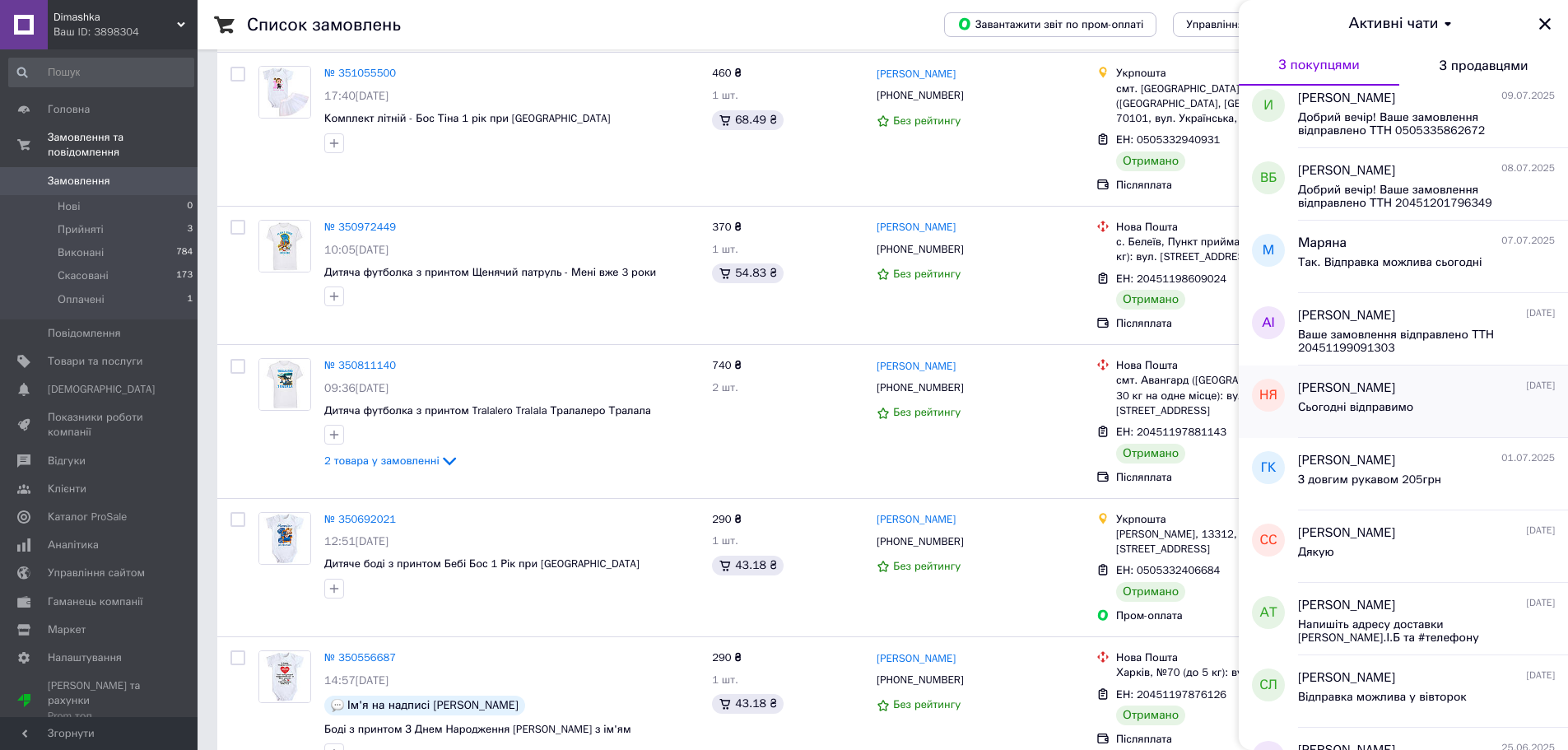 click on "Сьогодні відправимо" at bounding box center [1426, 411] 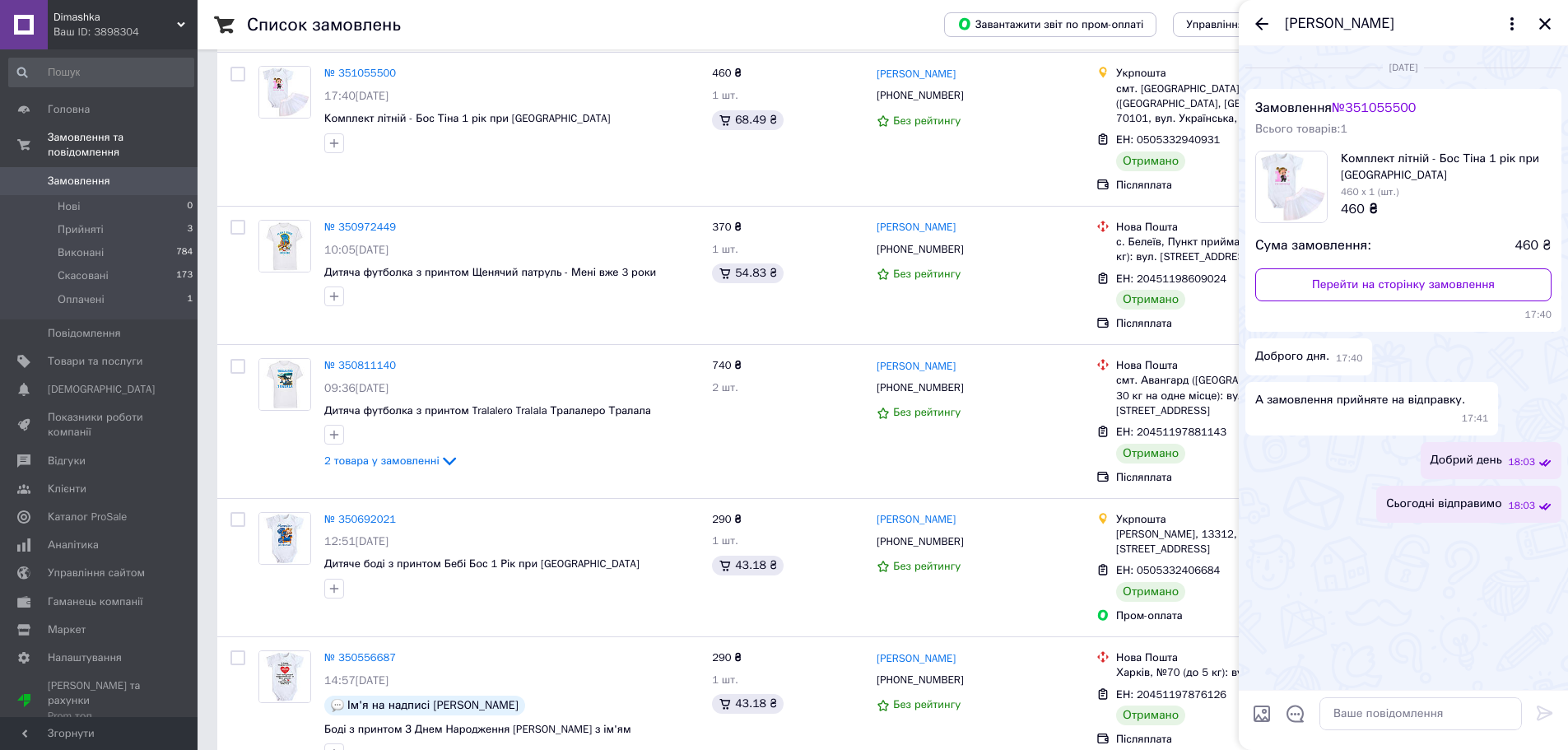 click on "[PERSON_NAME]" at bounding box center (1403, 23) 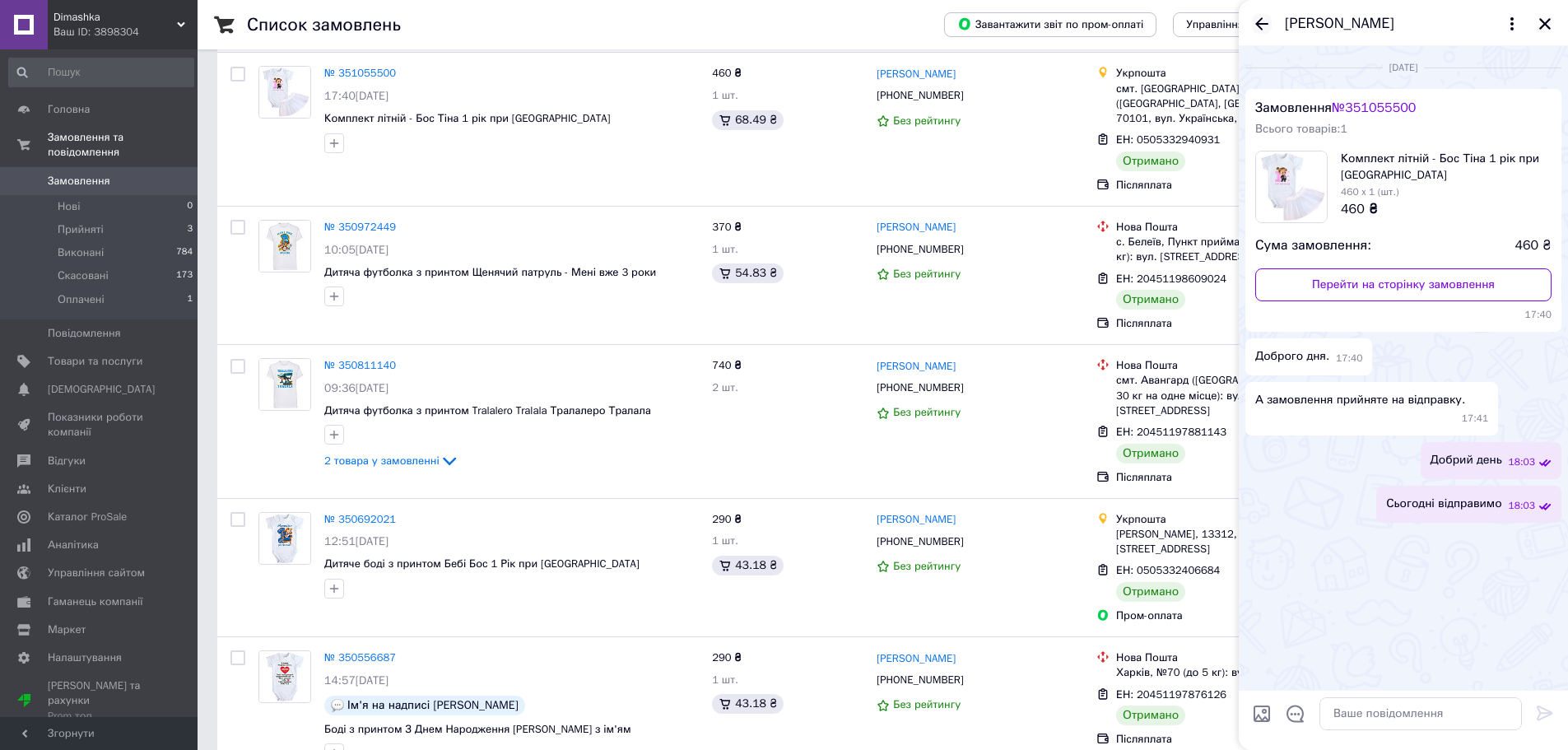 click 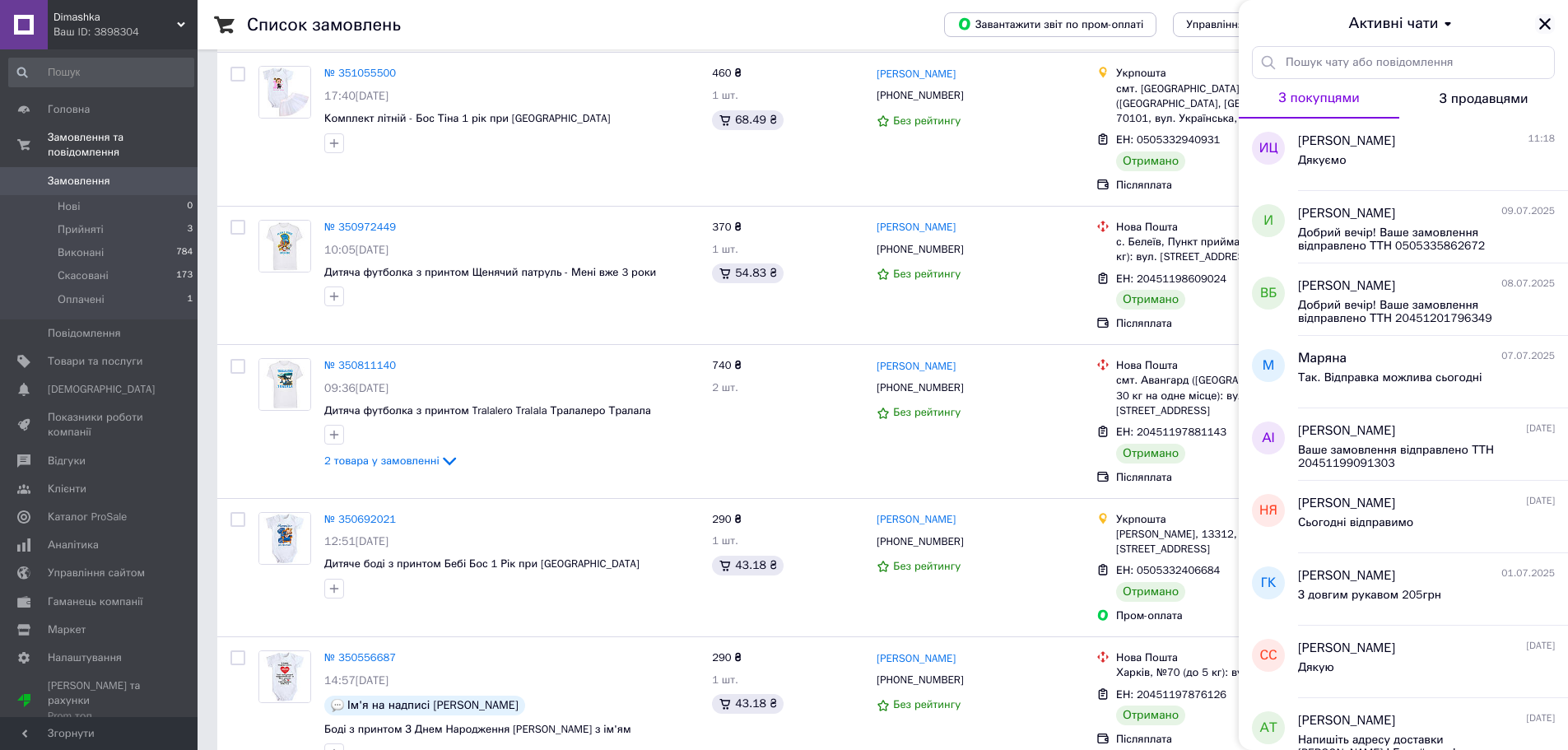 click at bounding box center [1545, 24] 